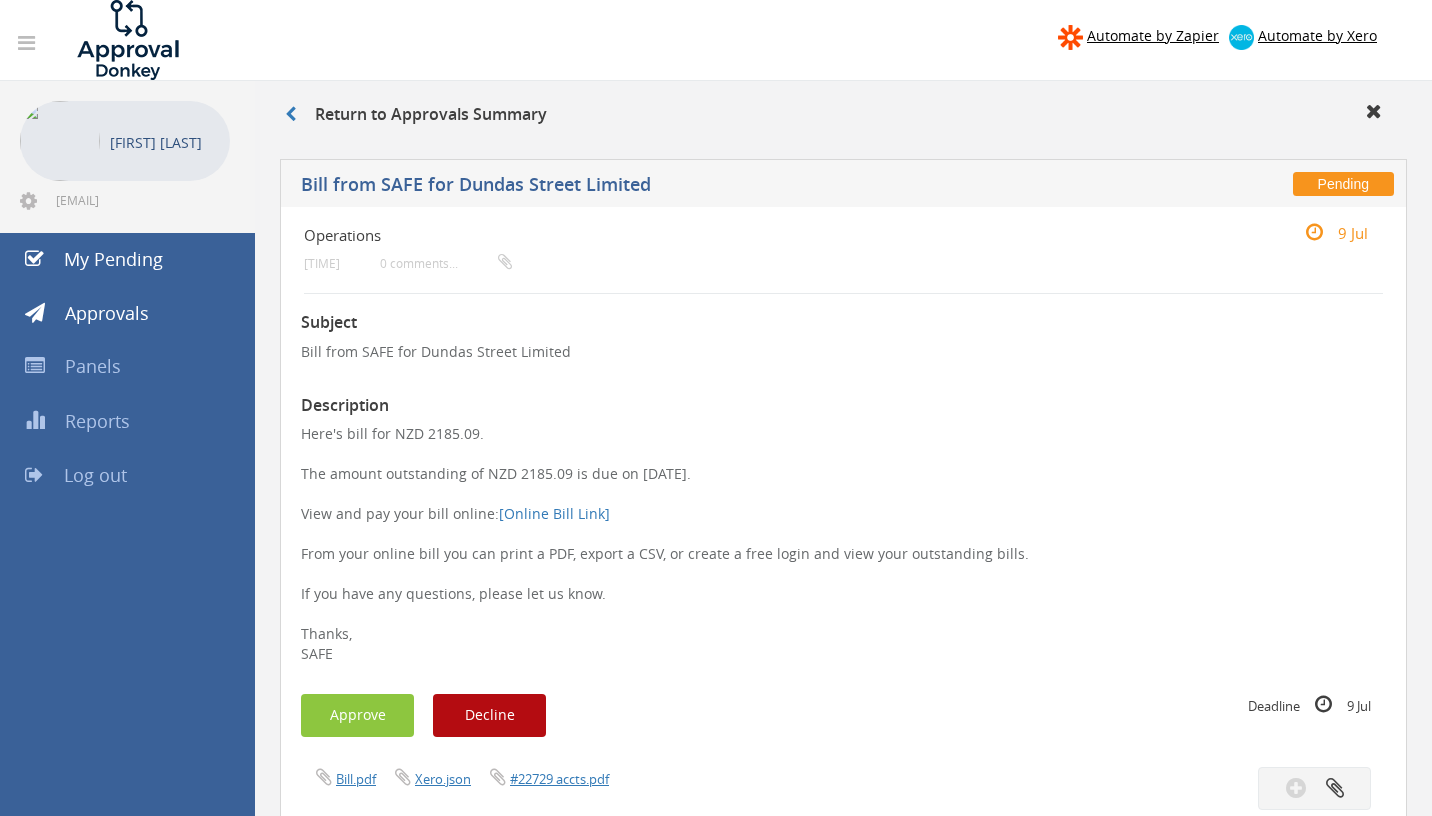 scroll, scrollTop: 0, scrollLeft: 0, axis: both 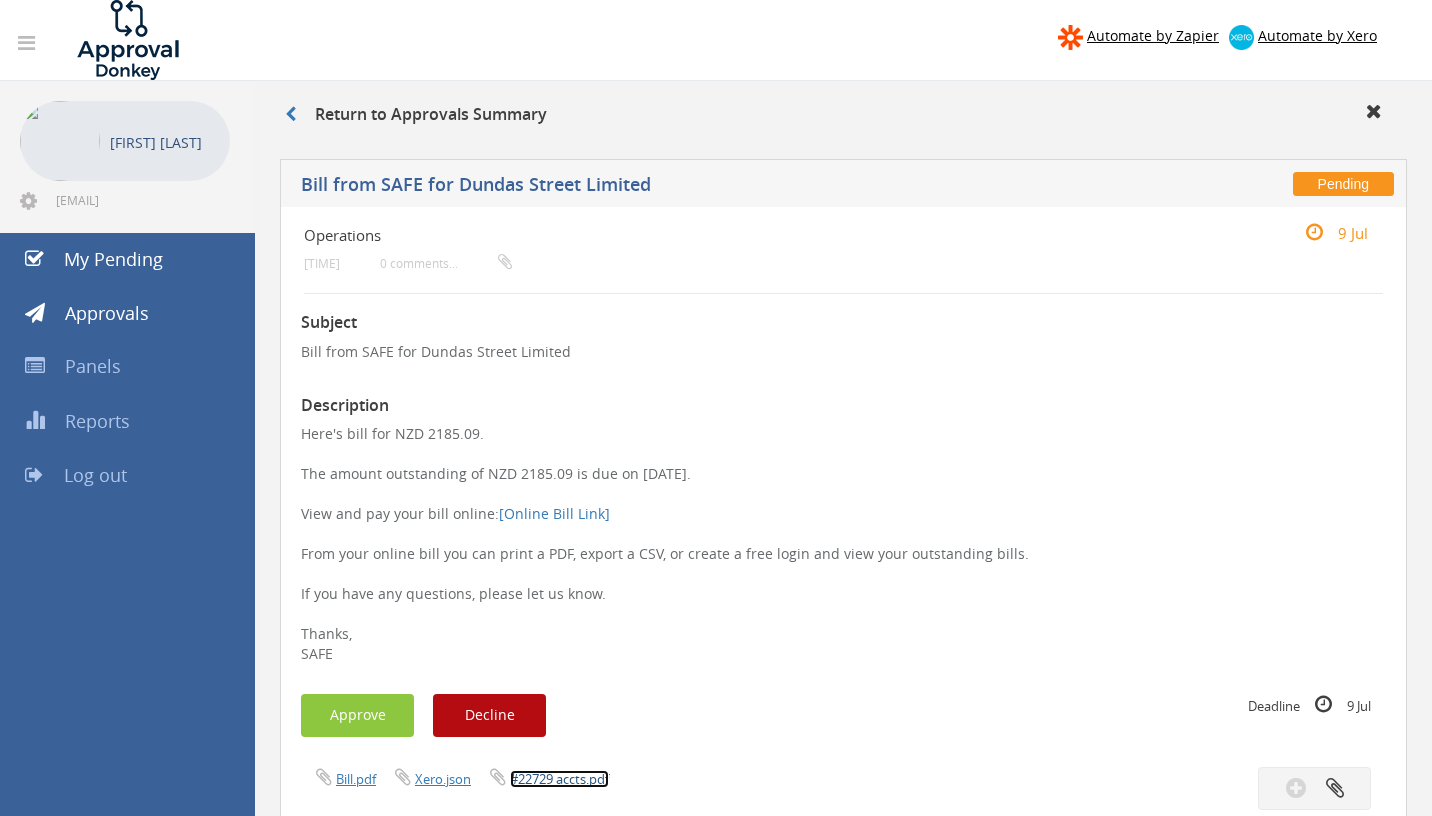 click on "#22729 accts.pdf" at bounding box center [559, 779] 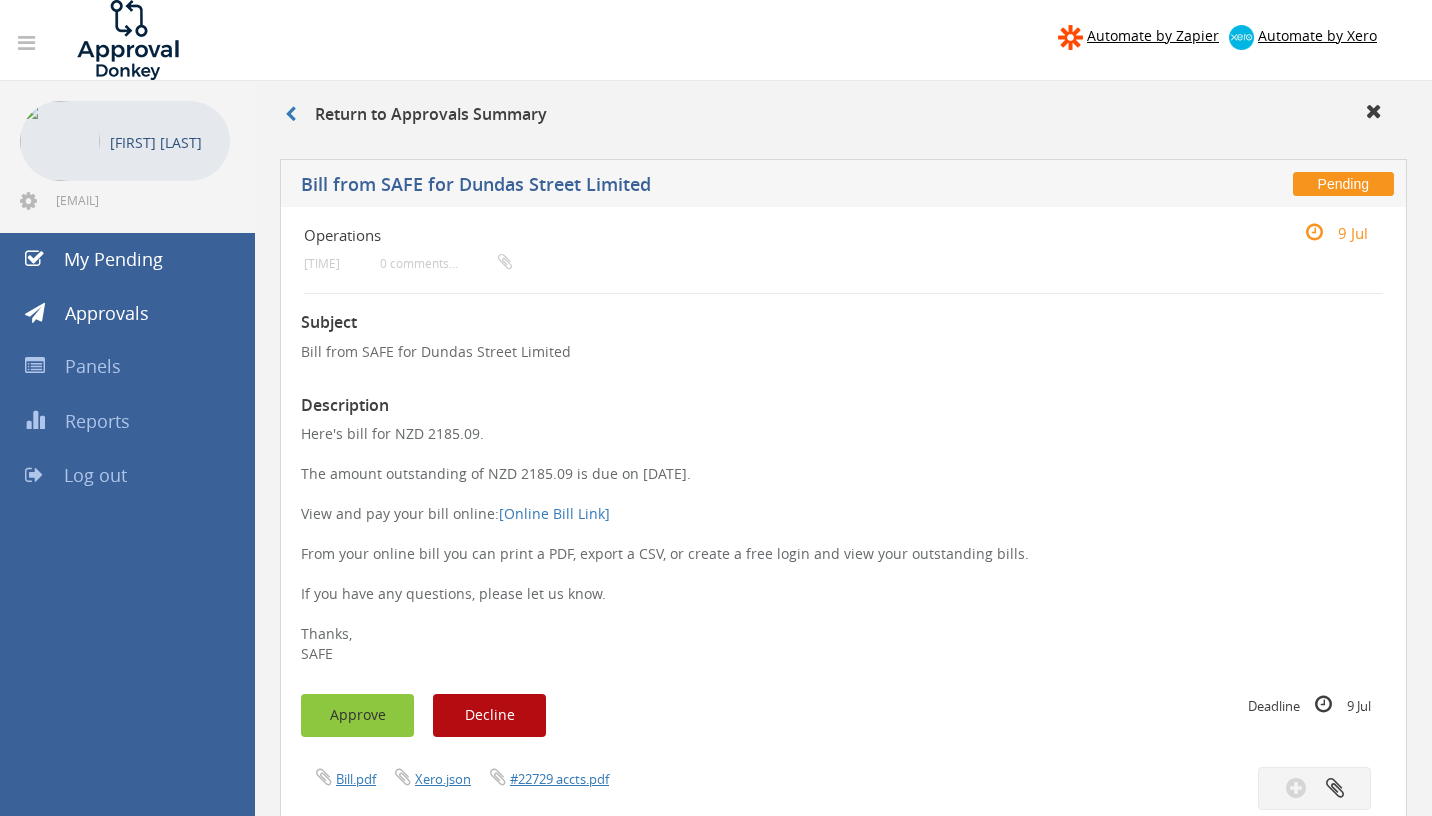 click on "Approve" at bounding box center (357, 715) 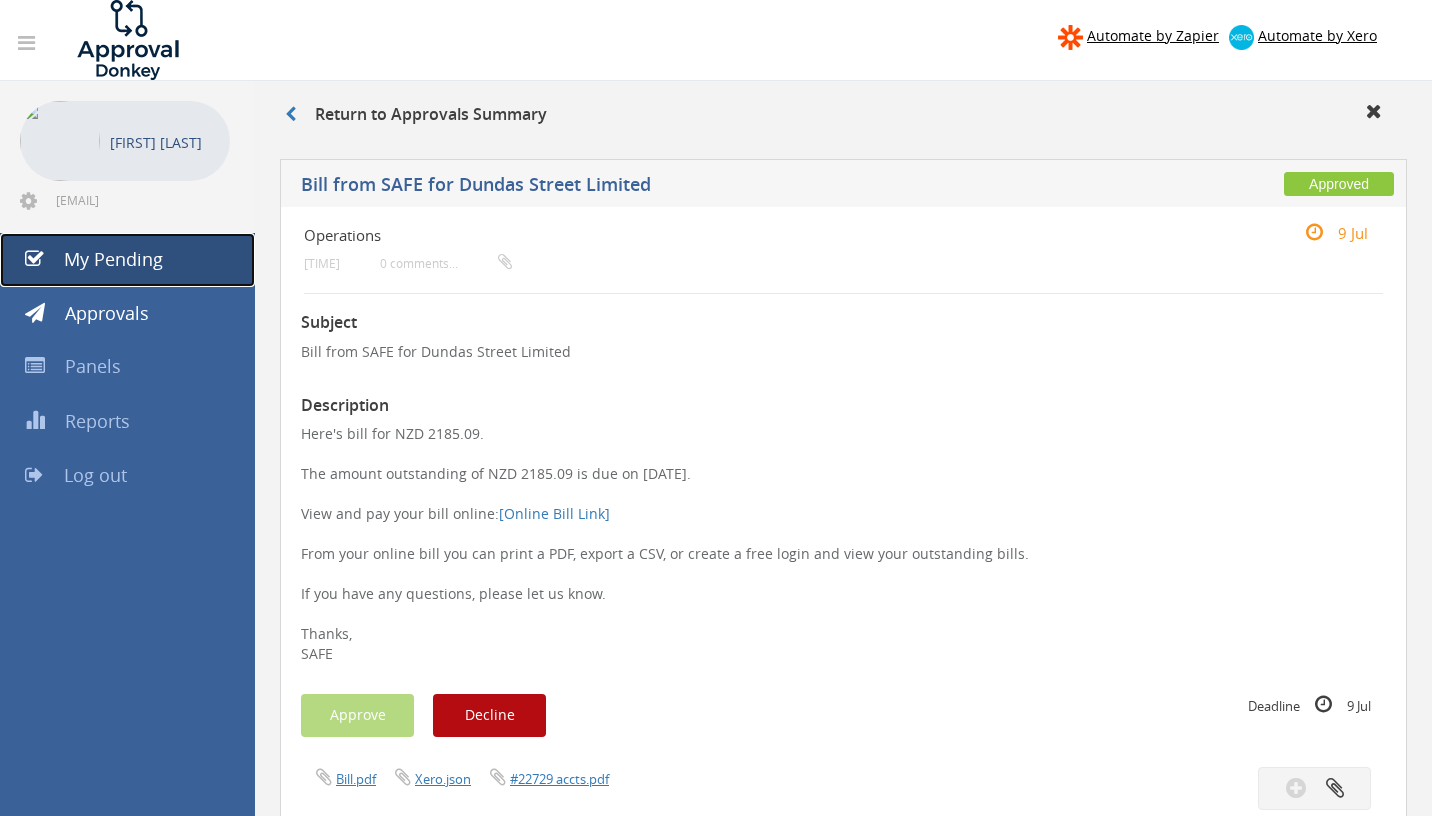 click on "My Pending" at bounding box center (113, 259) 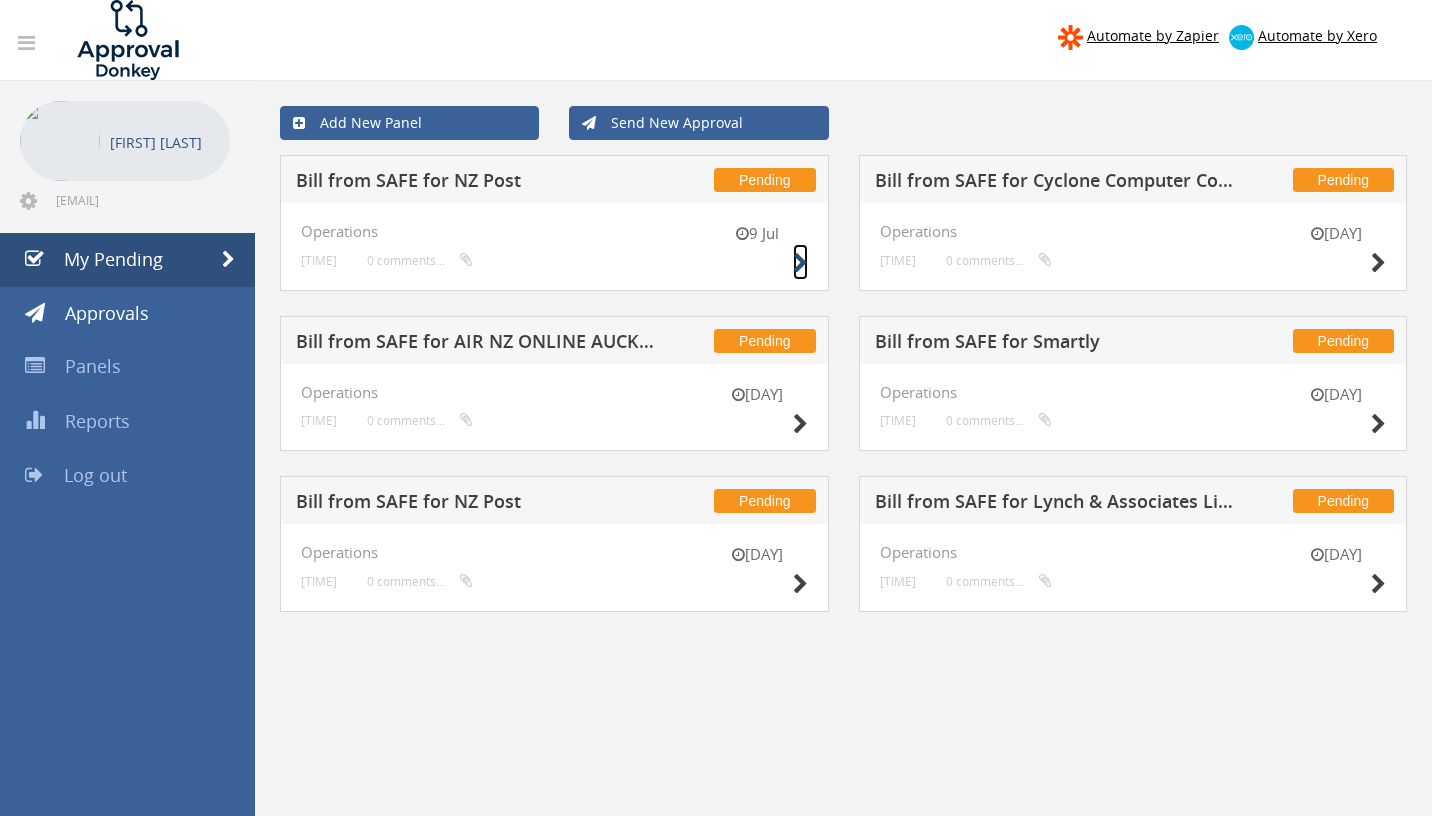 click at bounding box center [800, 263] 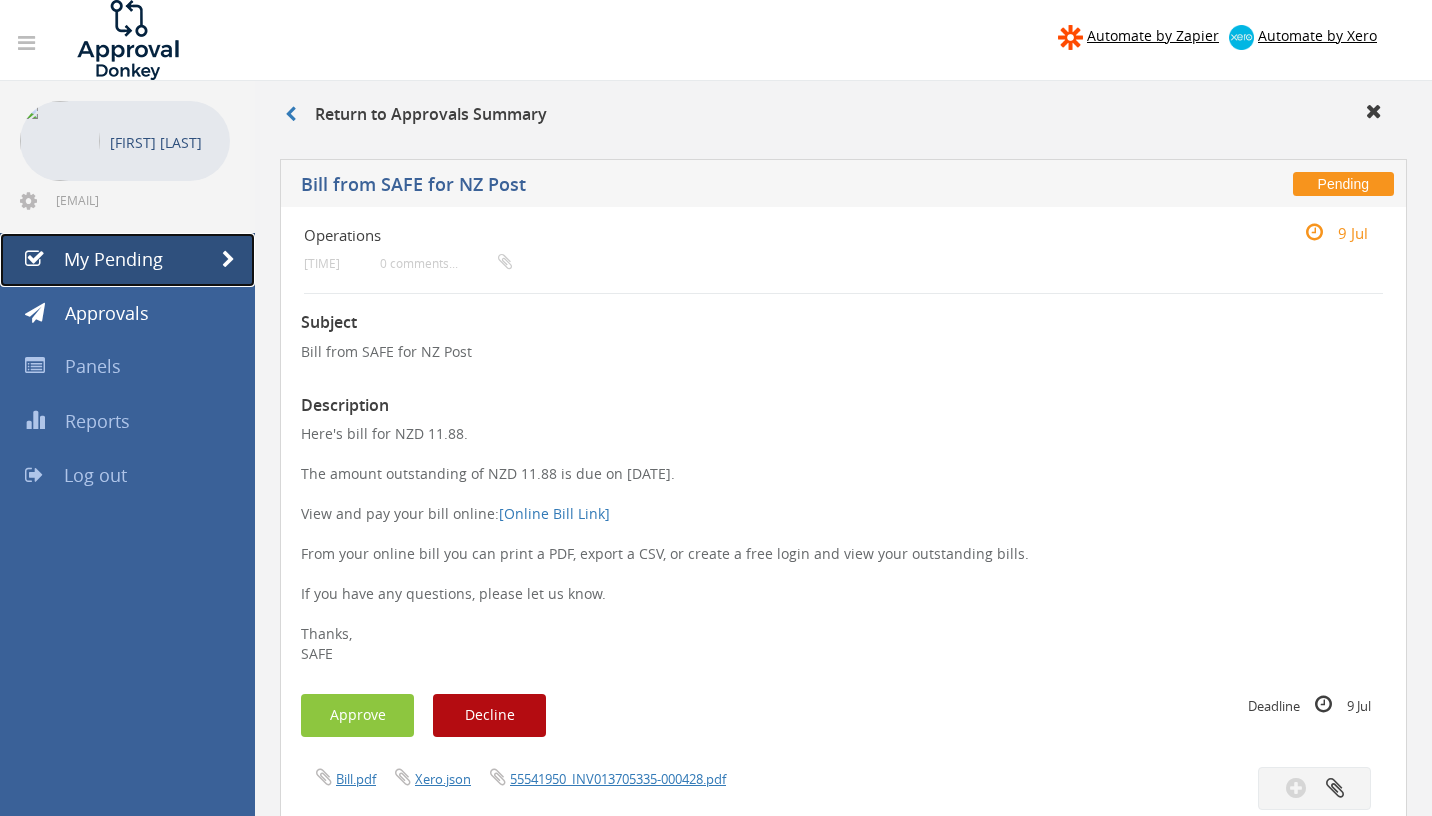 click on "My Pending" at bounding box center (127, 260) 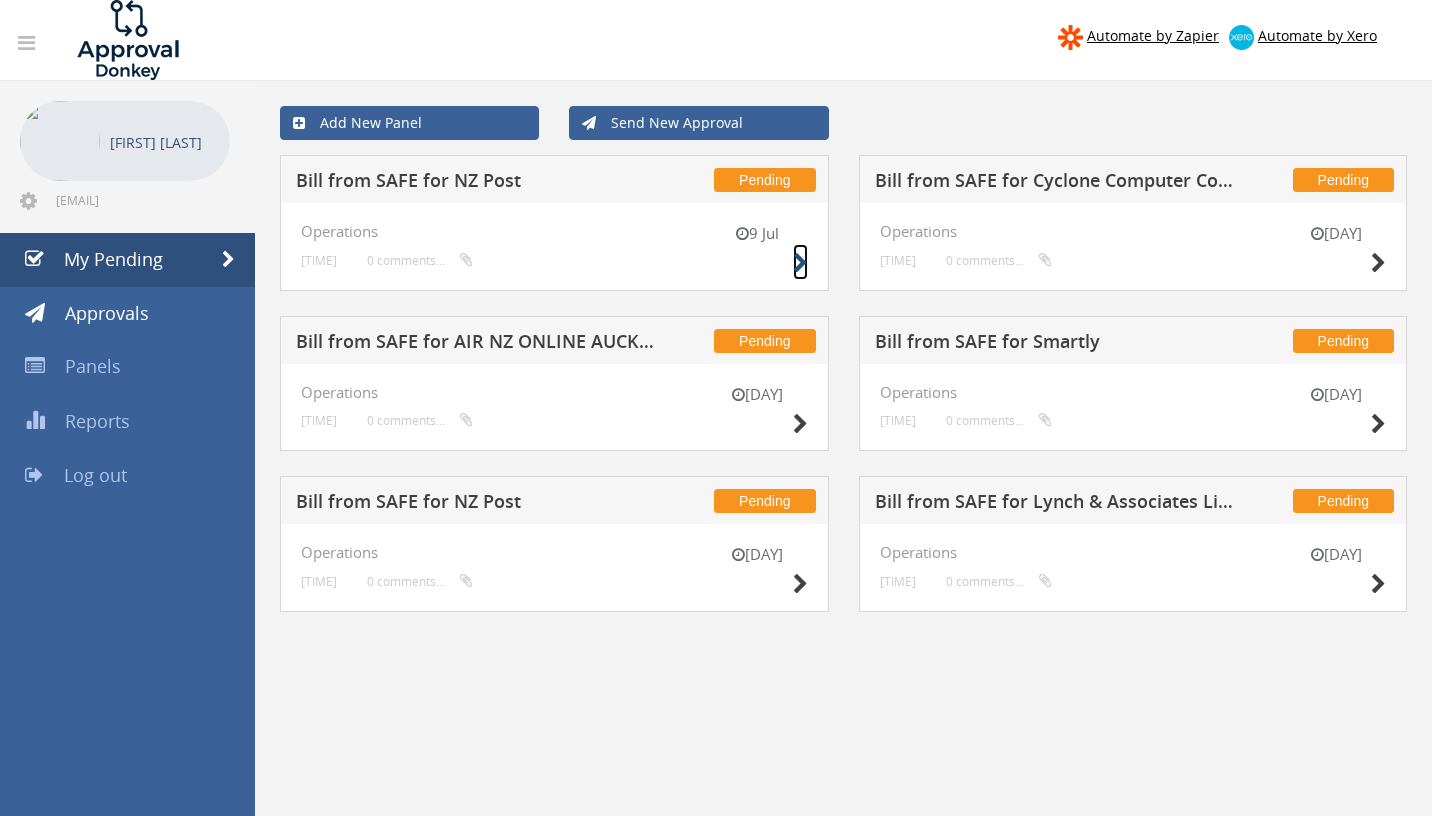 click at bounding box center (800, 263) 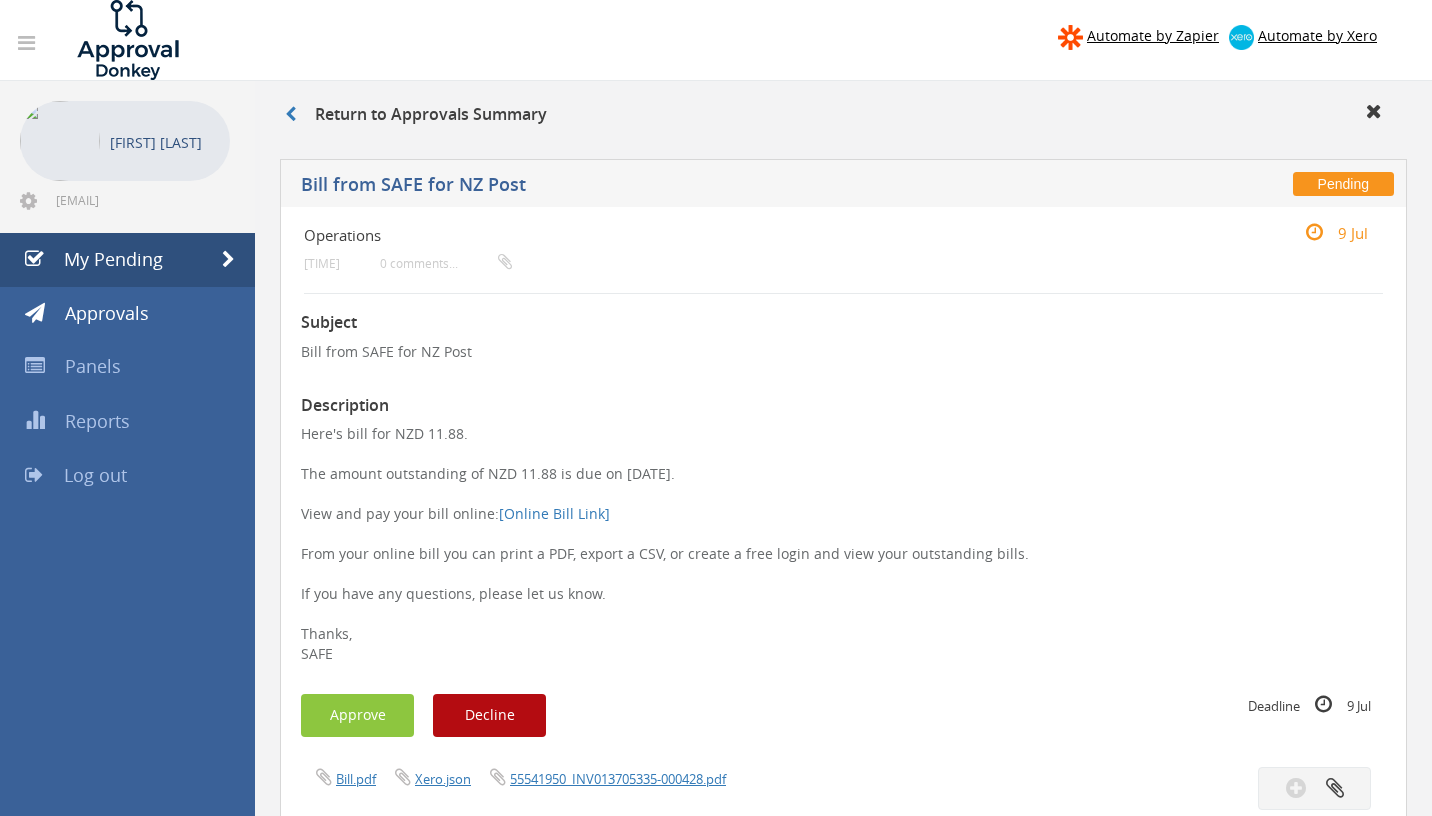 click on "Operations
[TIME] [COMMENTS]" at bounding box center (753, 248) 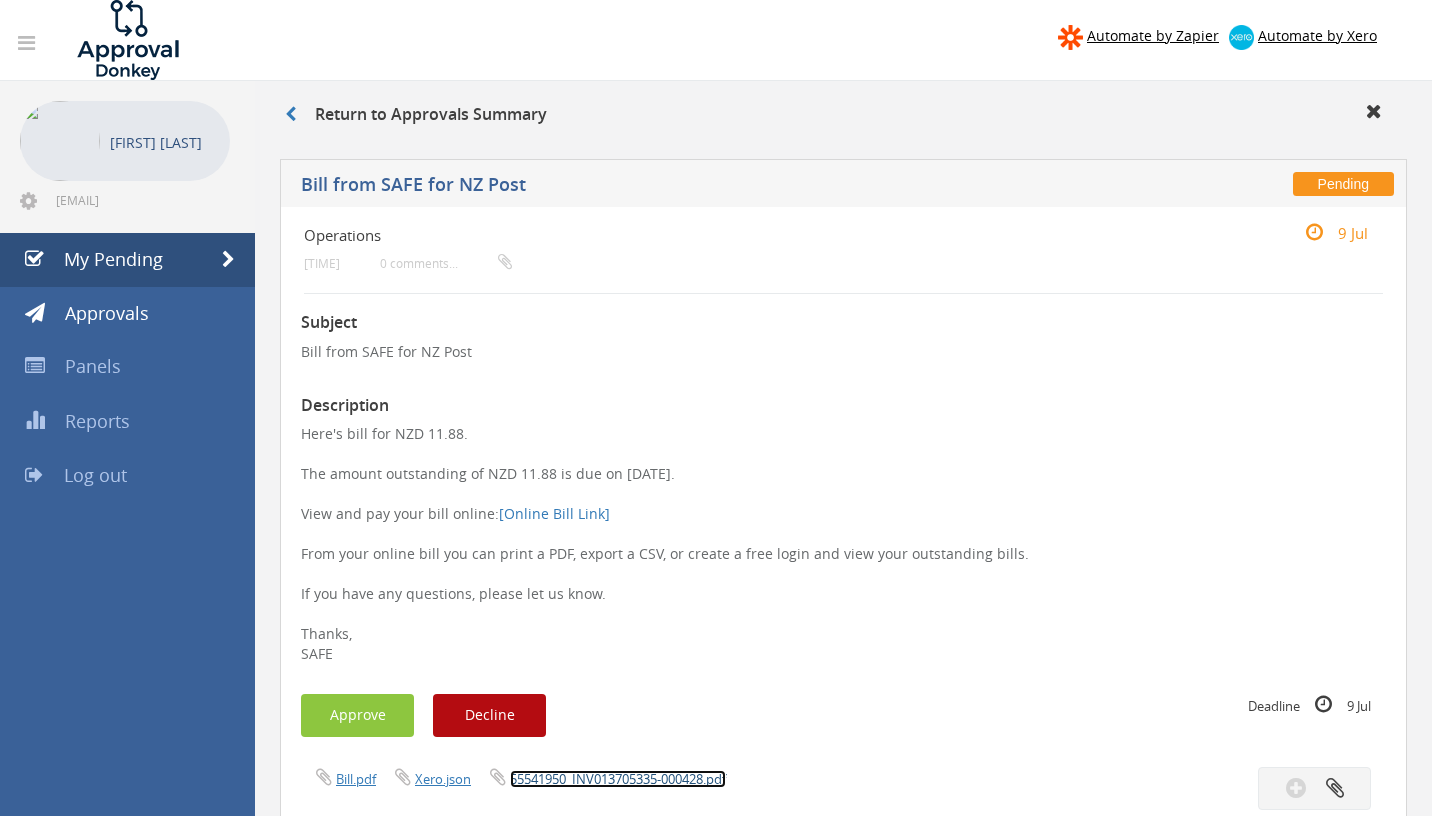 click on "55541950_INV013705335-000428.pdf" at bounding box center (618, 779) 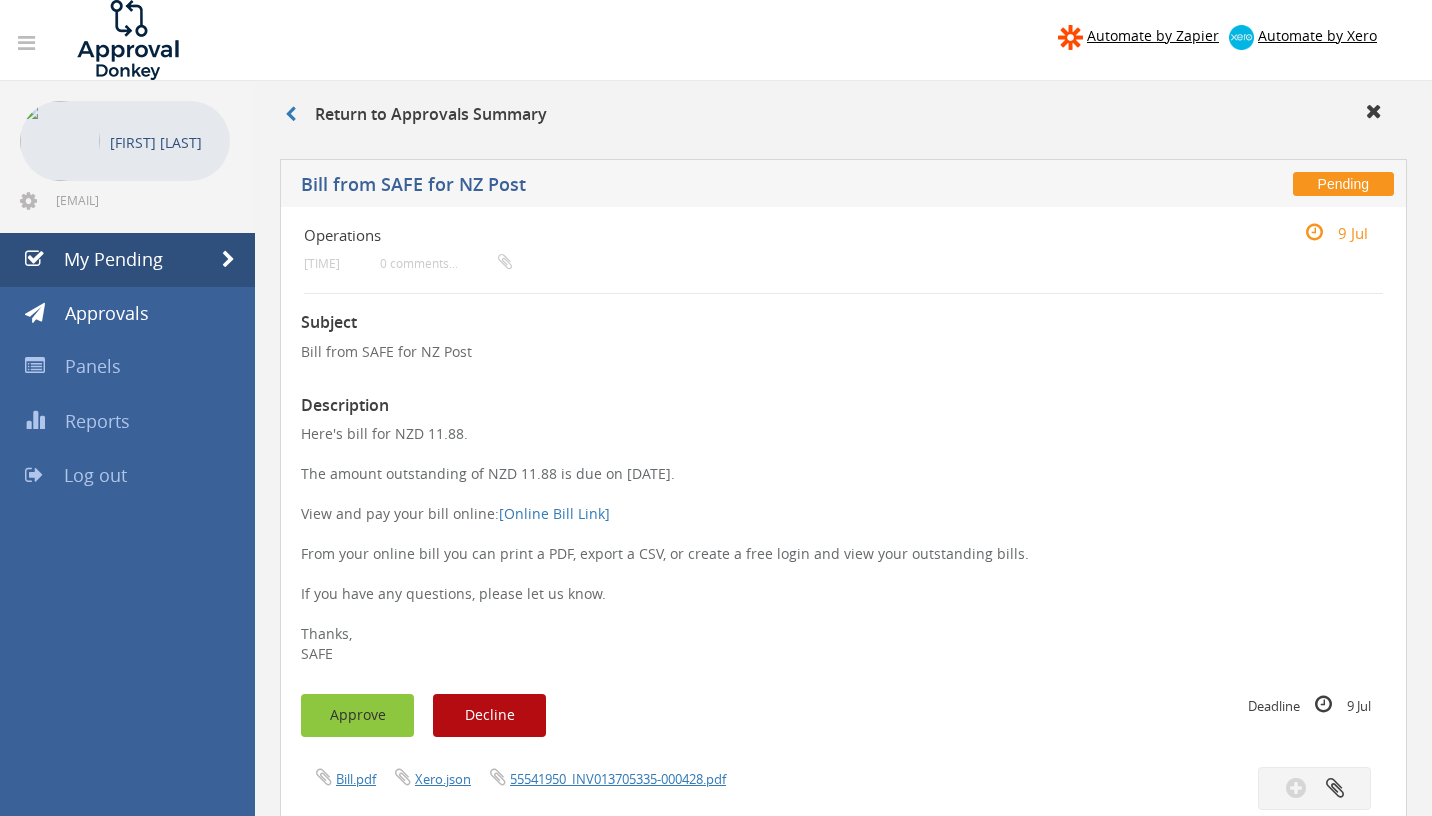 click on "Approve" at bounding box center [357, 715] 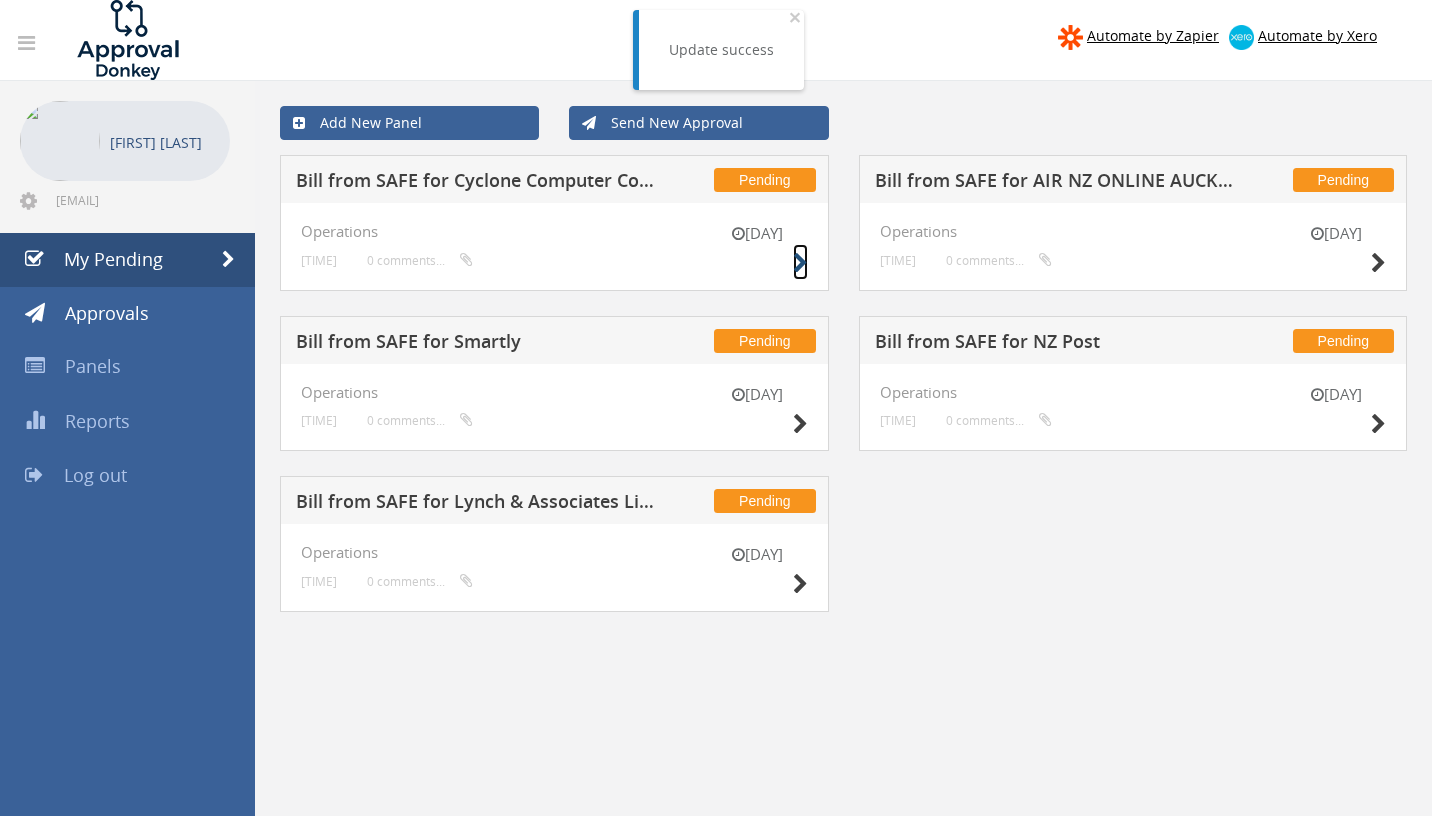 click at bounding box center (800, 263) 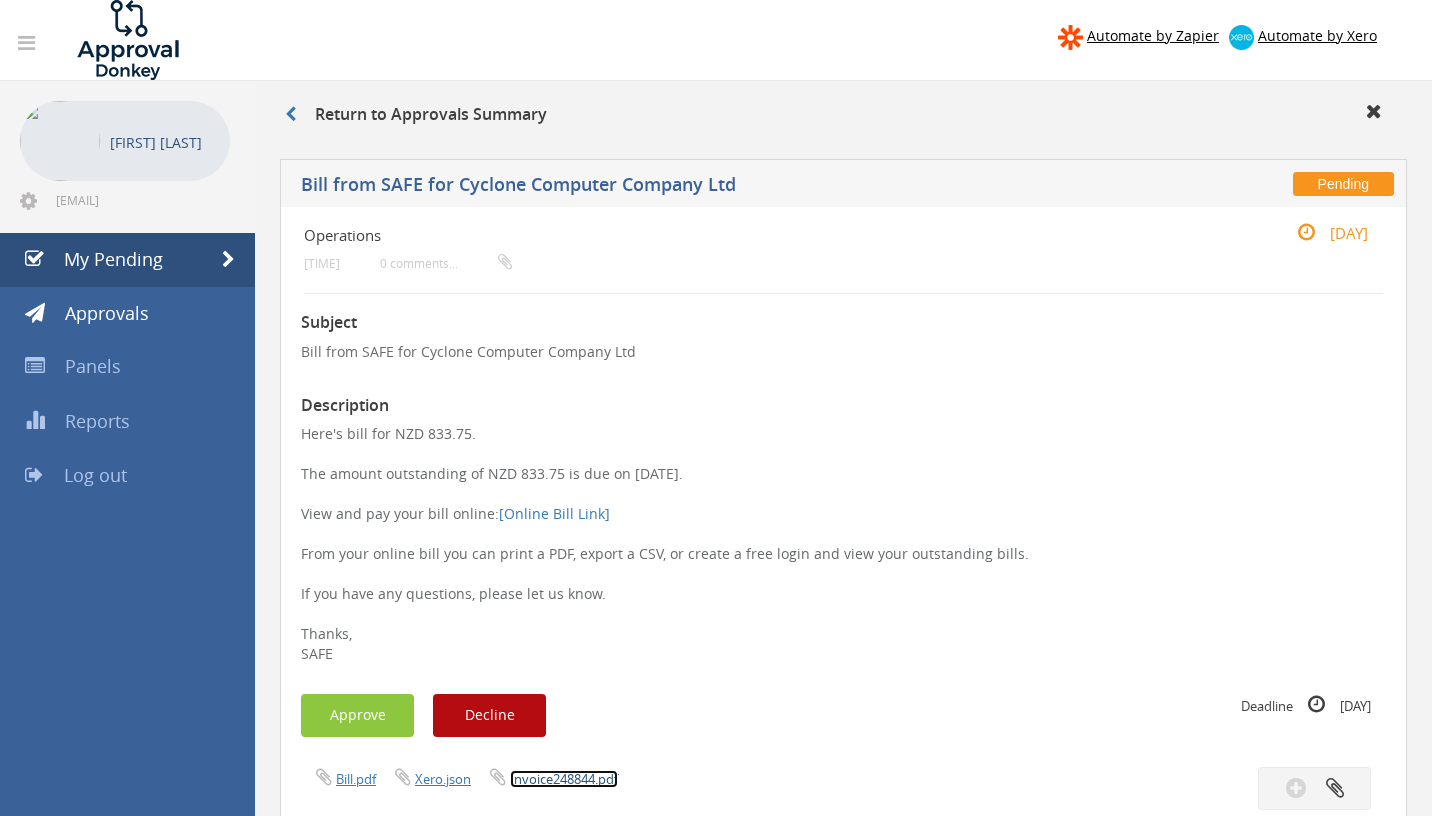 click on "Invoice248844.pdf" at bounding box center (564, 779) 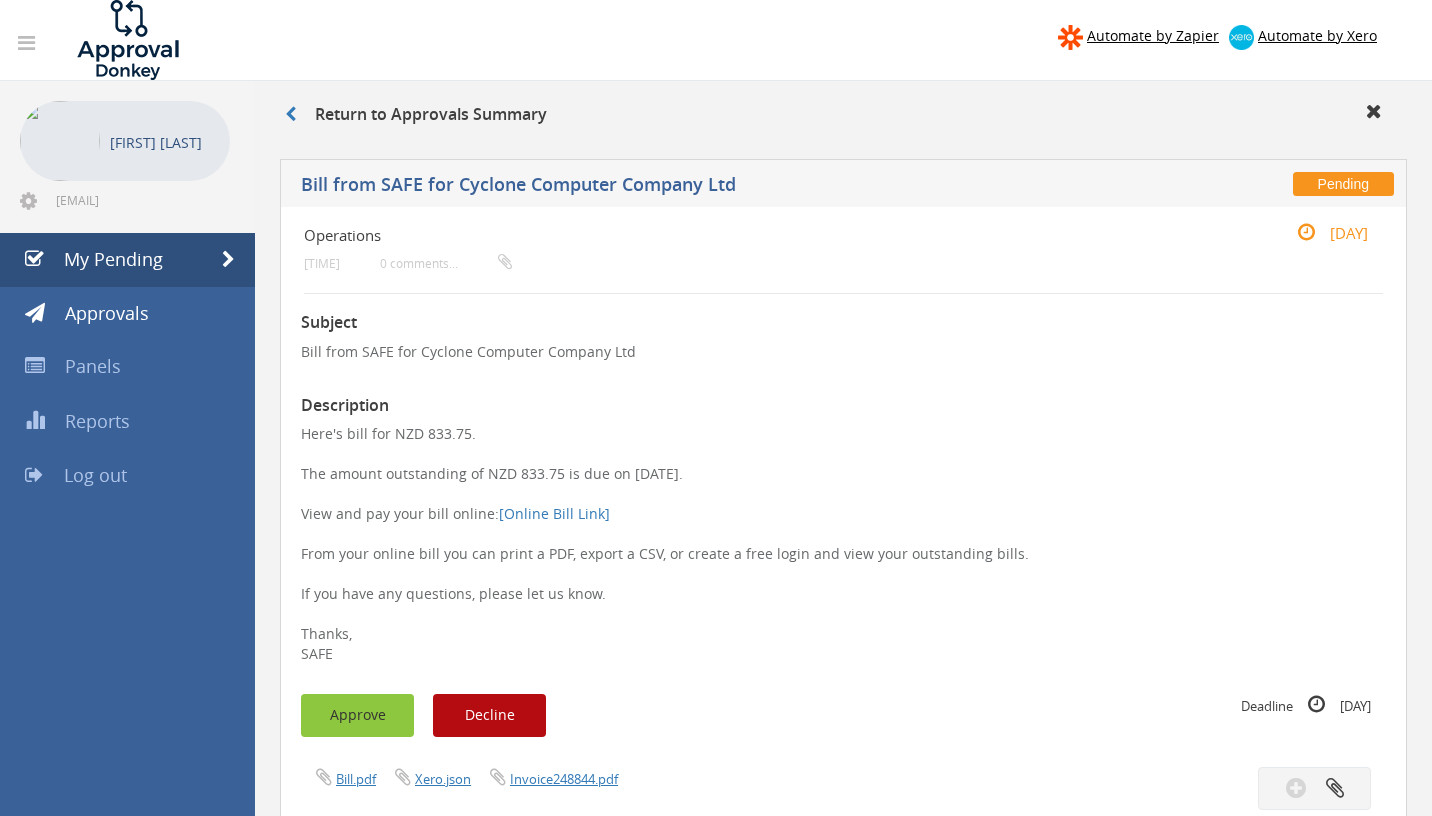 click on "Approve" at bounding box center (357, 715) 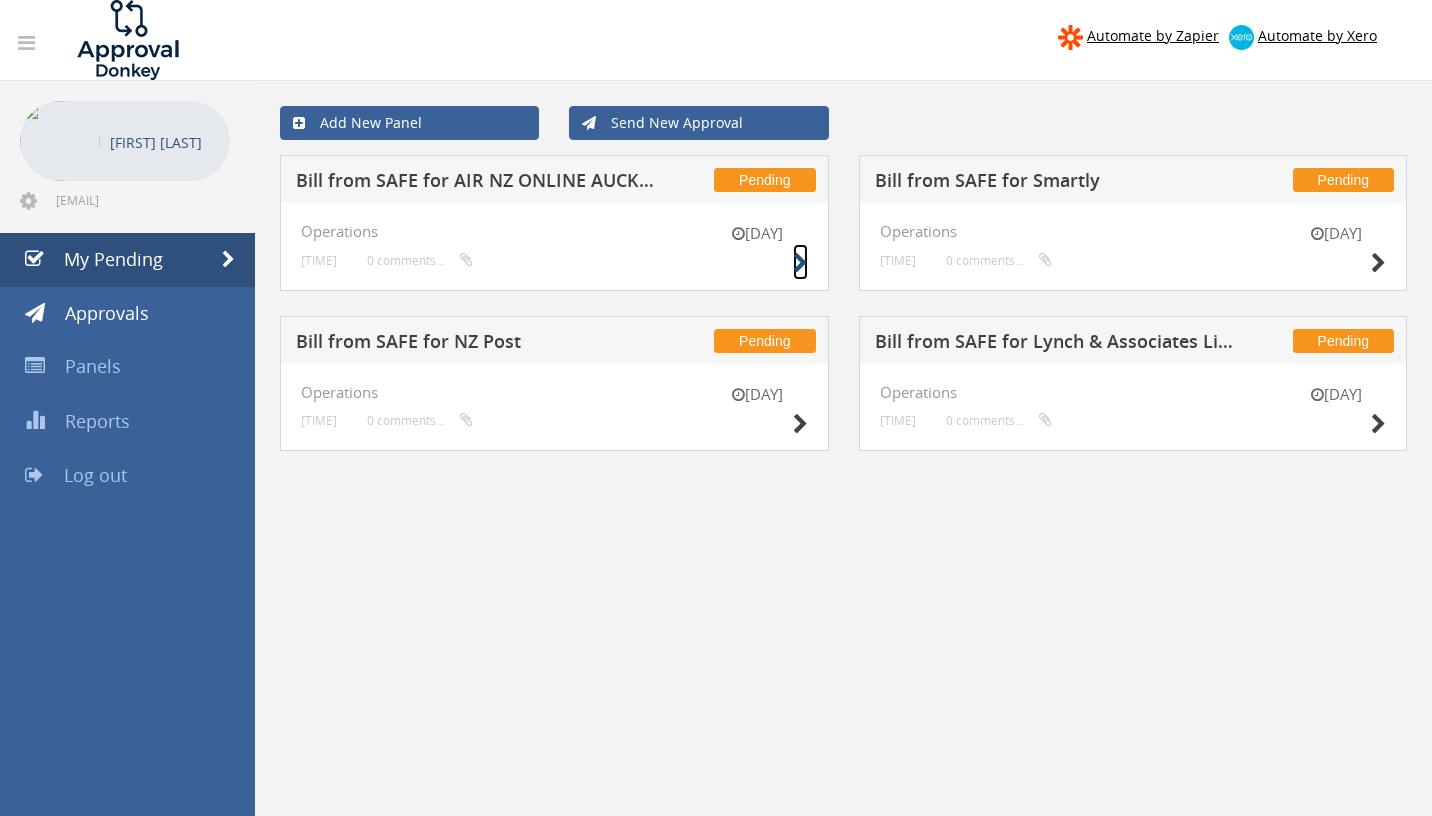 click at bounding box center (800, 263) 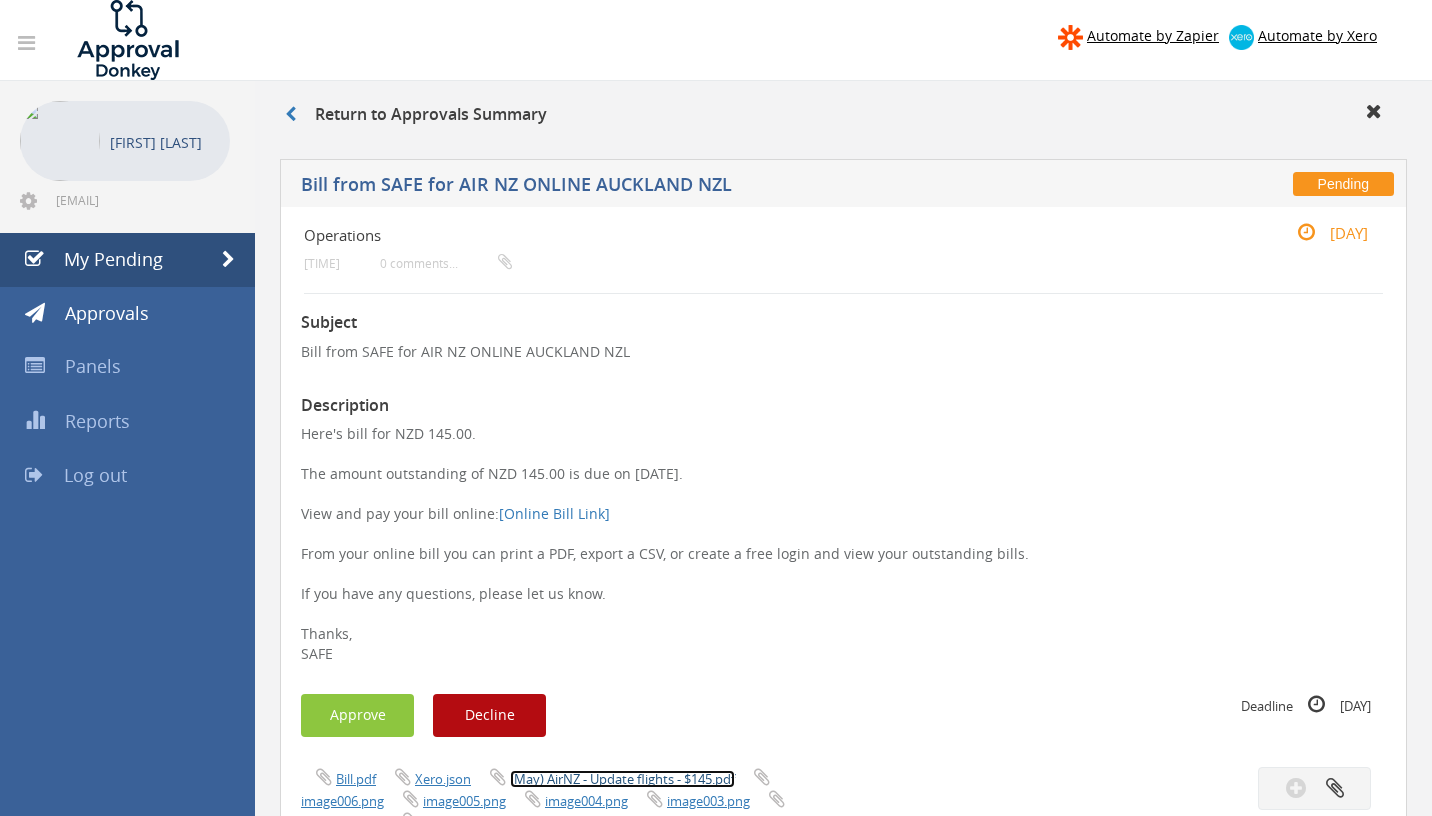 click on "(May) AirNZ - Update flights - $145.pdf" at bounding box center (622, 779) 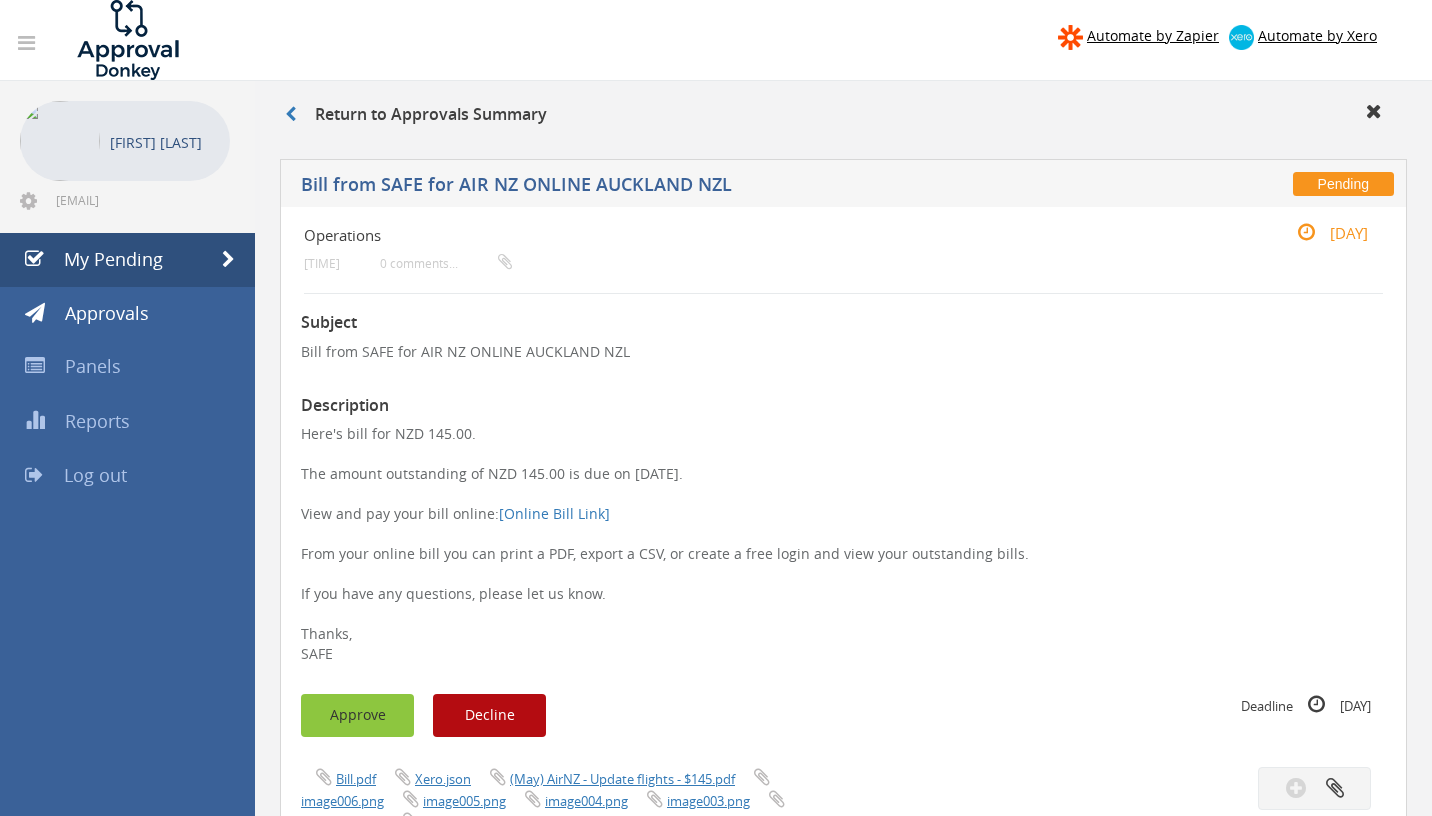 click on "Approve" at bounding box center (357, 715) 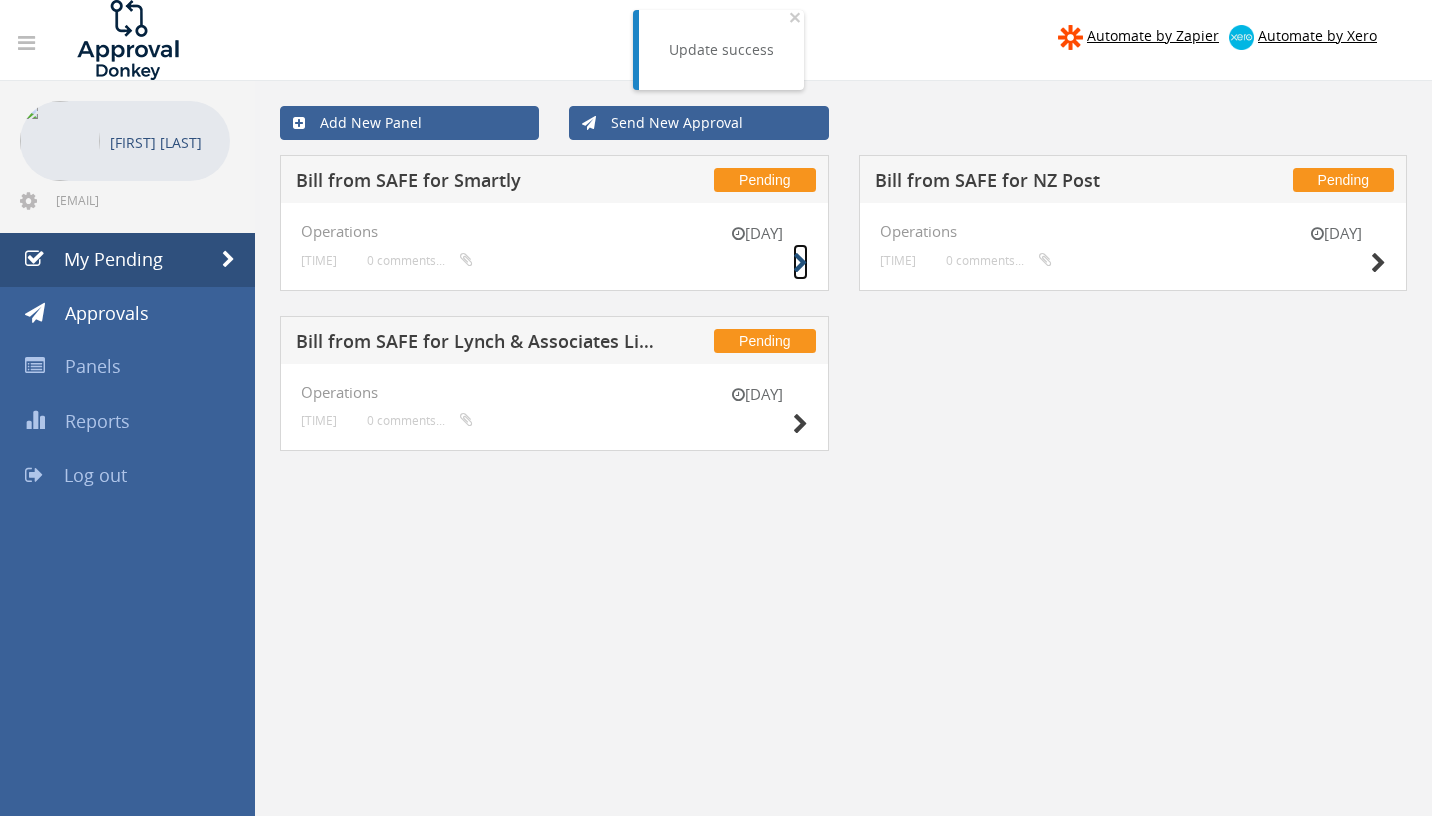 click at bounding box center [800, 263] 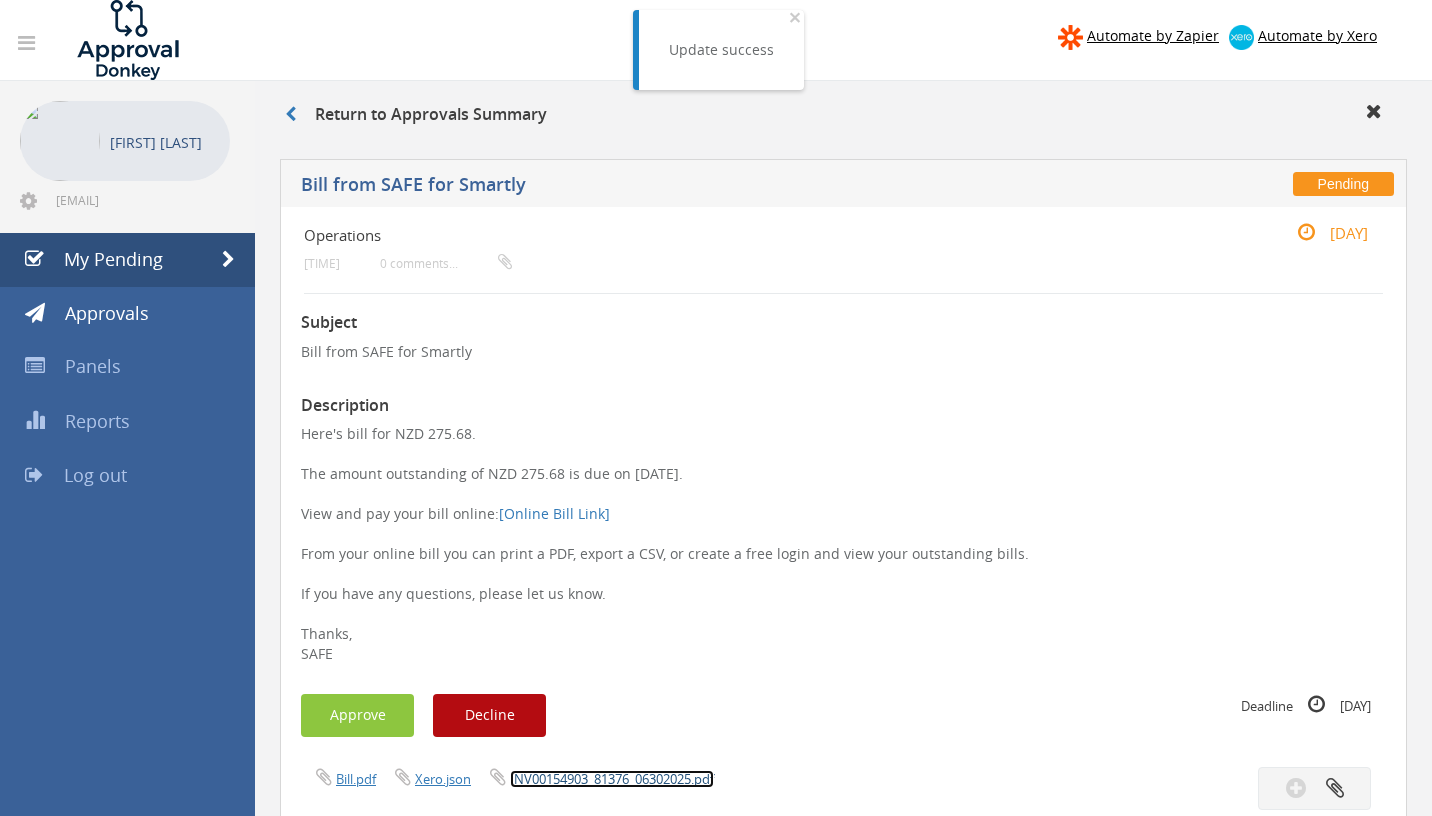 click on "INV00154903_81376_06302025.pdf" at bounding box center (612, 779) 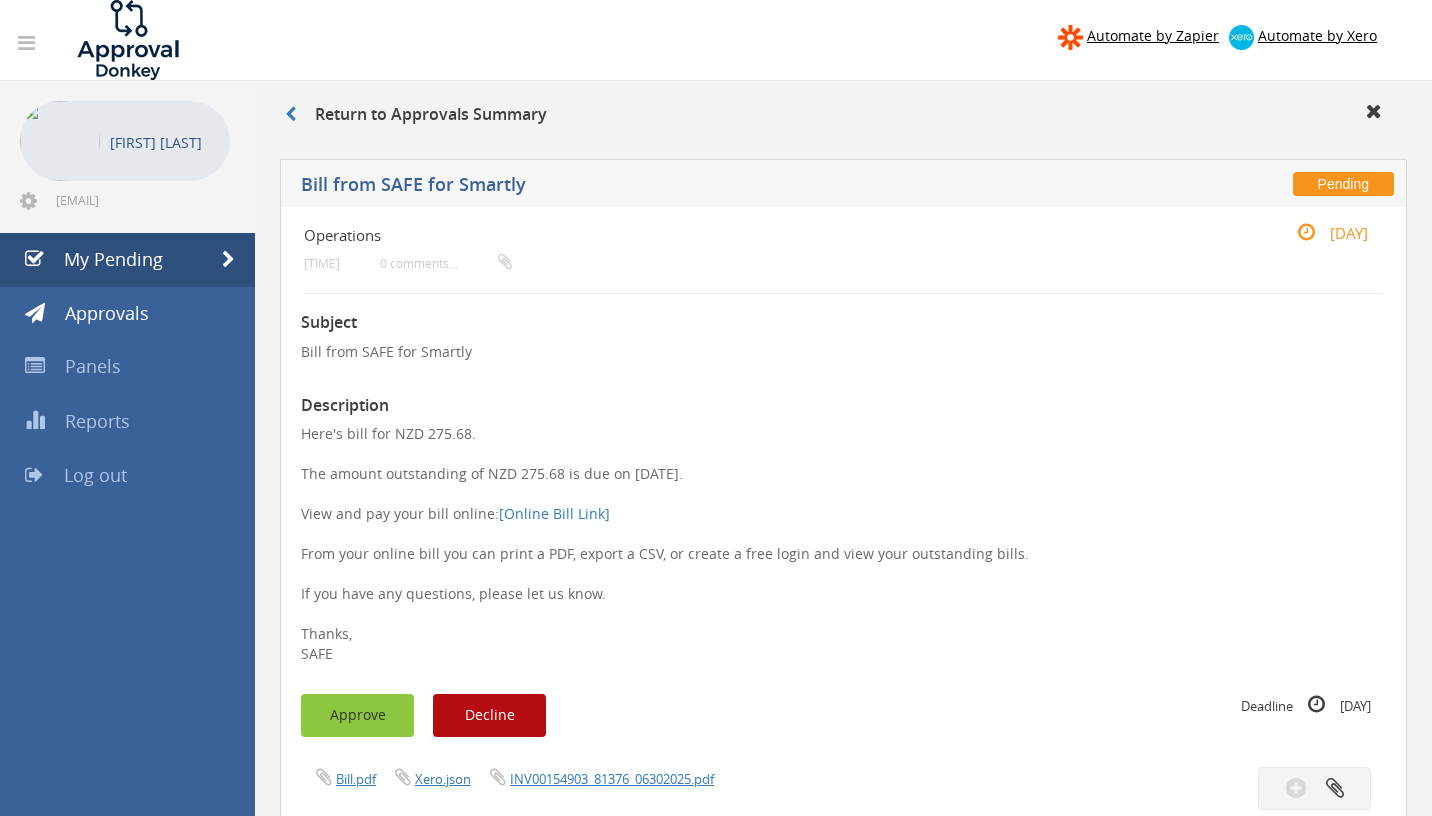 click on "Approve" at bounding box center (357, 715) 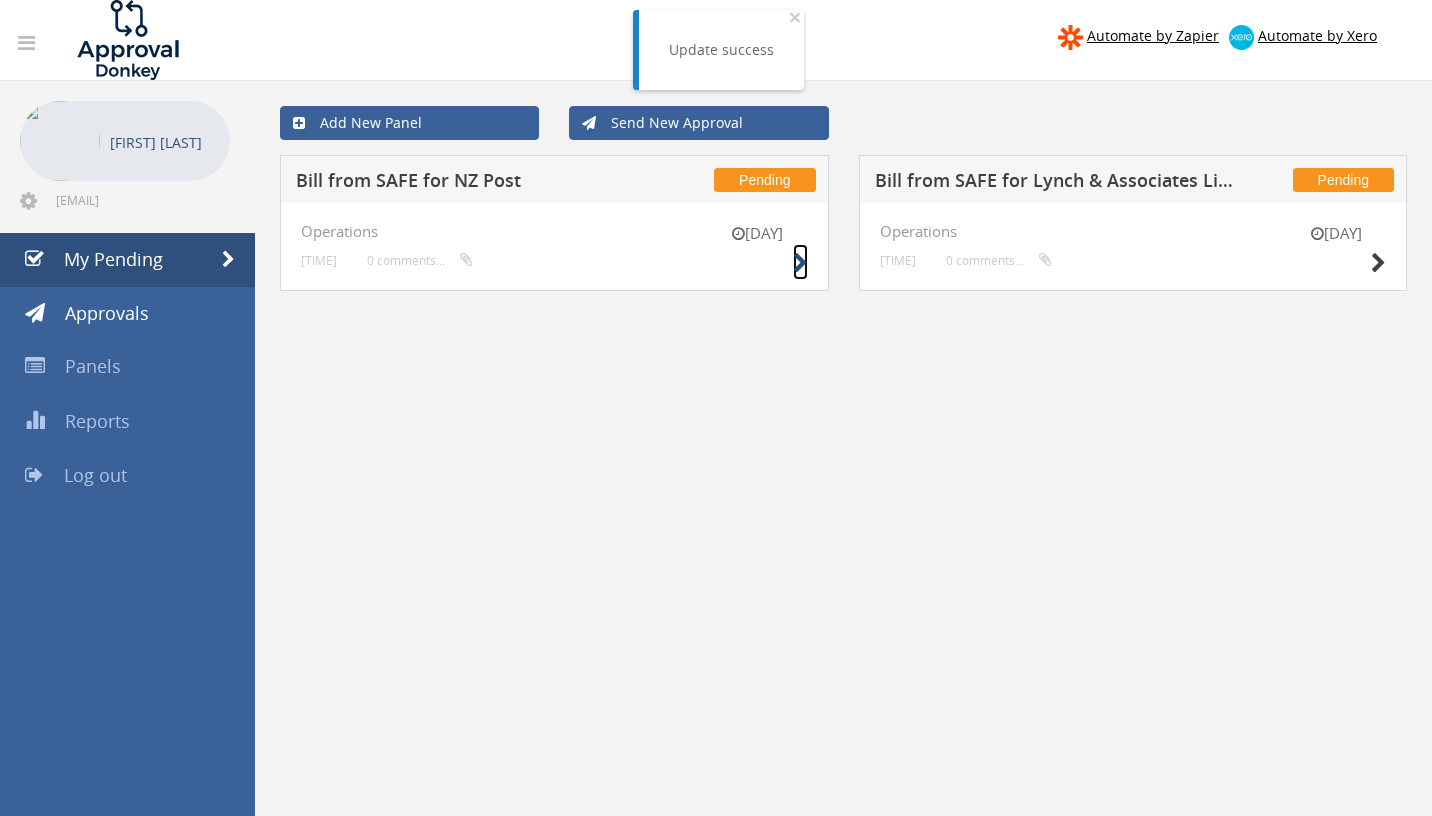 click at bounding box center [800, 263] 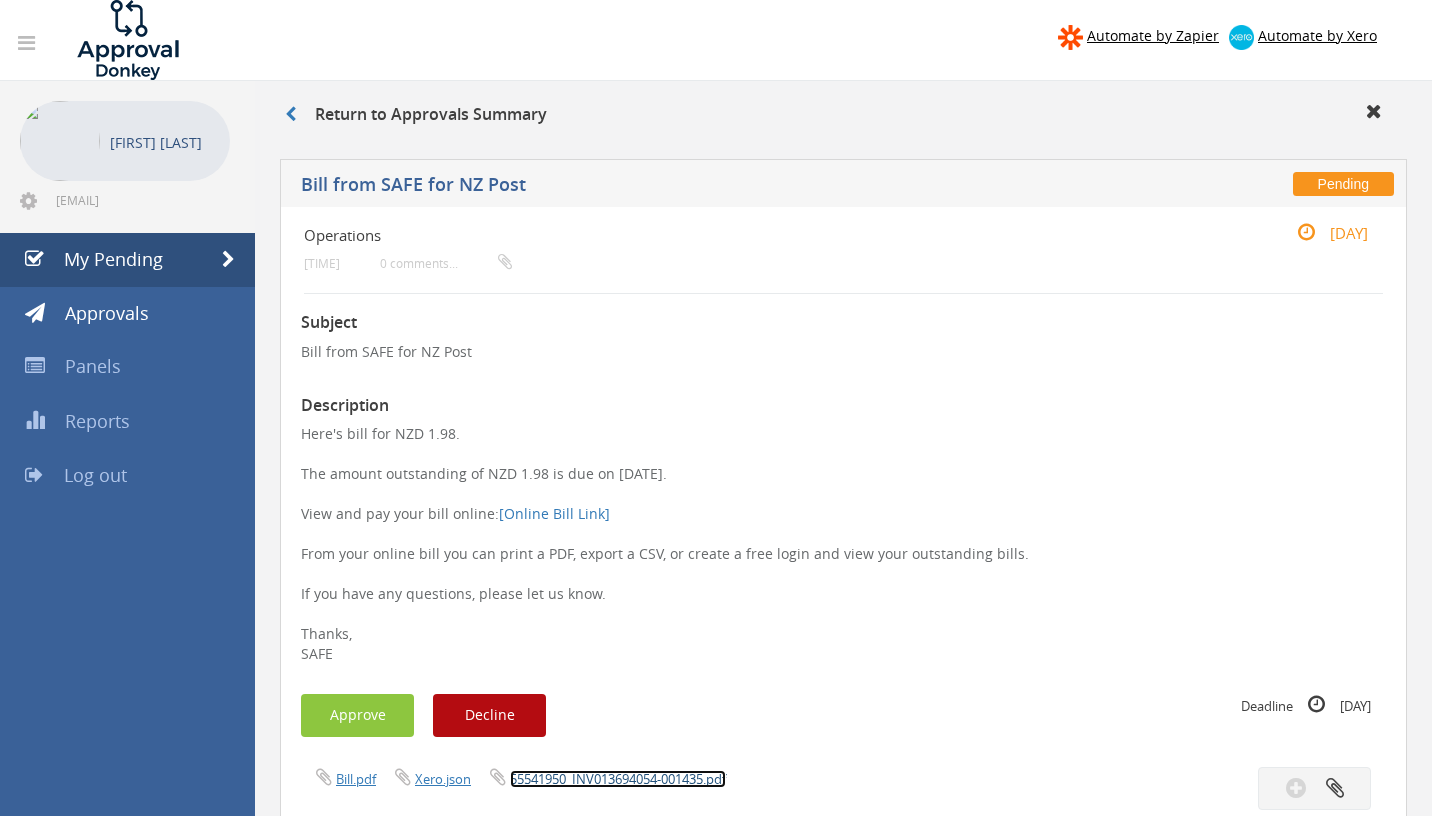 click on "55541950_INV013694054-001435.pdf" at bounding box center [618, 779] 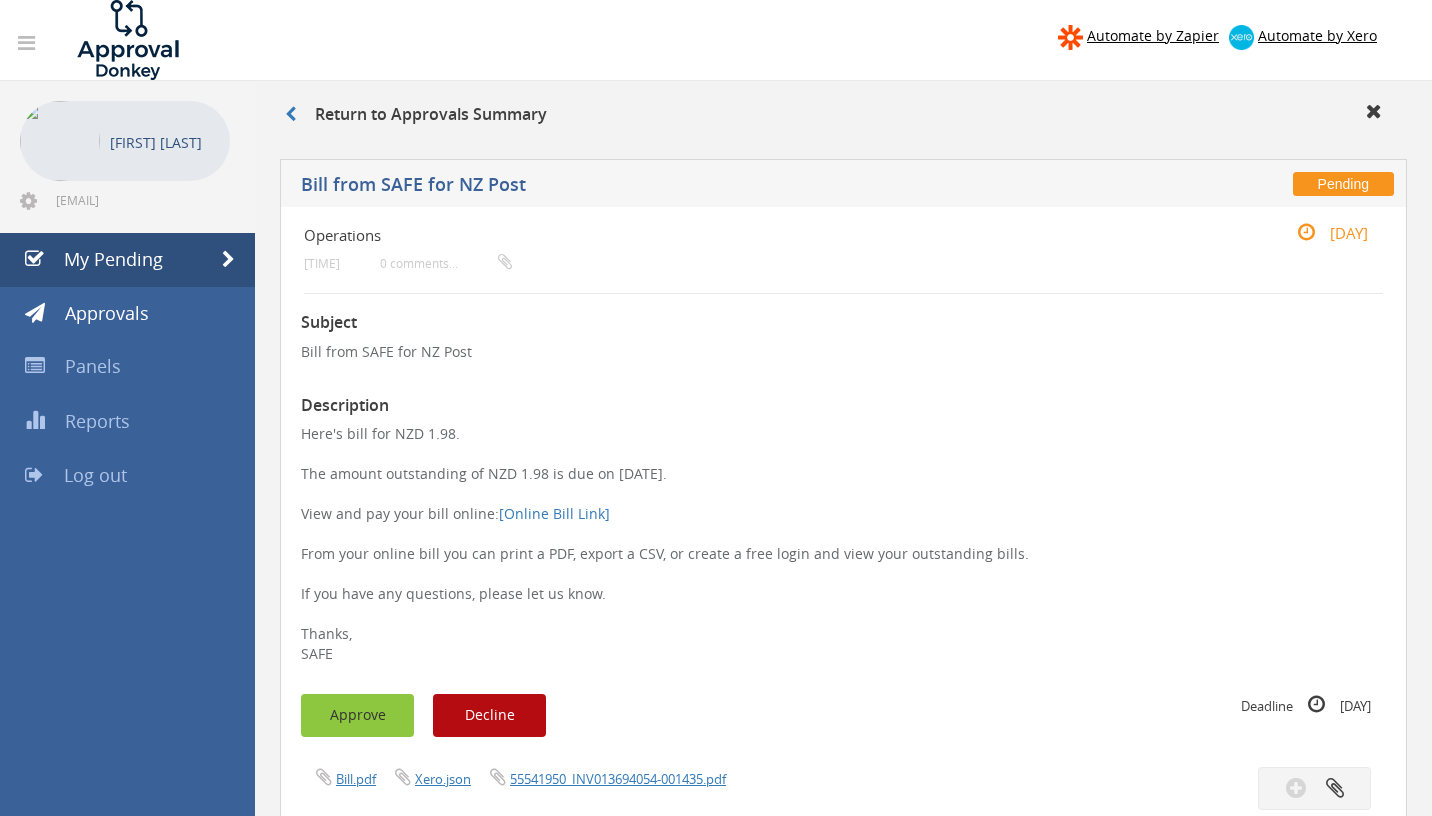 click on "Approve" at bounding box center [357, 715] 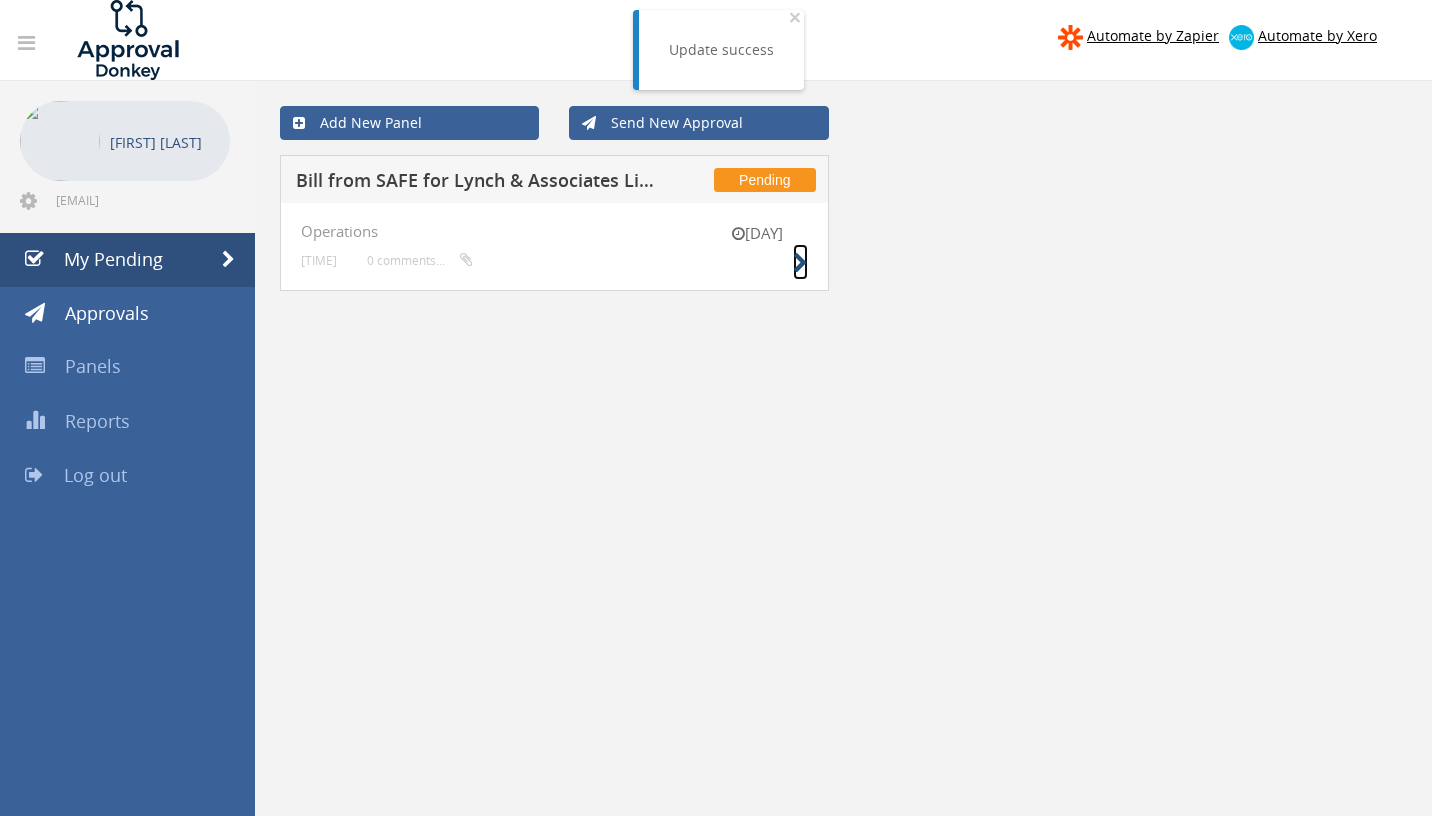 click at bounding box center [800, 263] 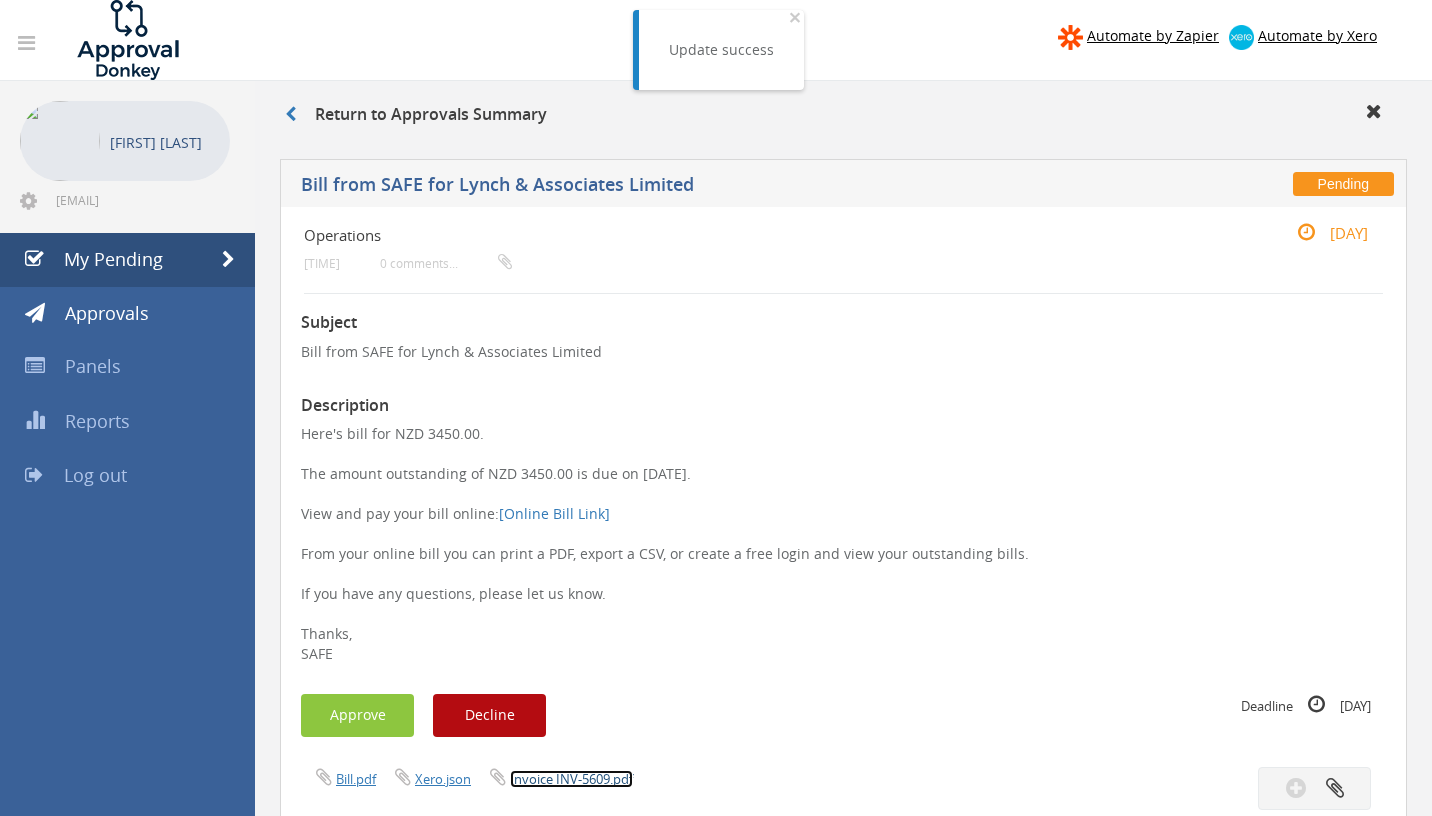 click on "Invoice INV-5609.pdf" at bounding box center [571, 779] 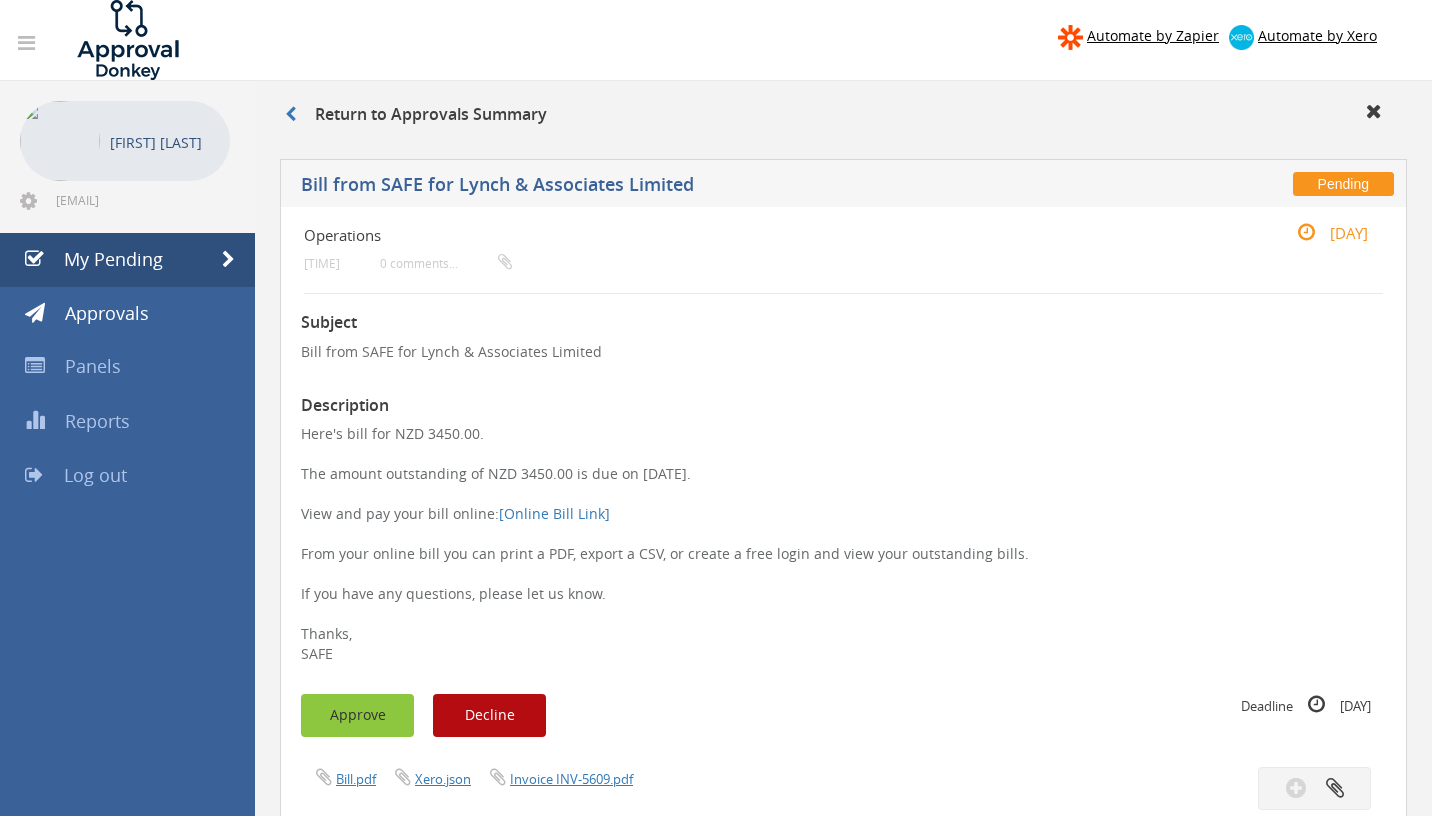 click on "Approve" at bounding box center [357, 715] 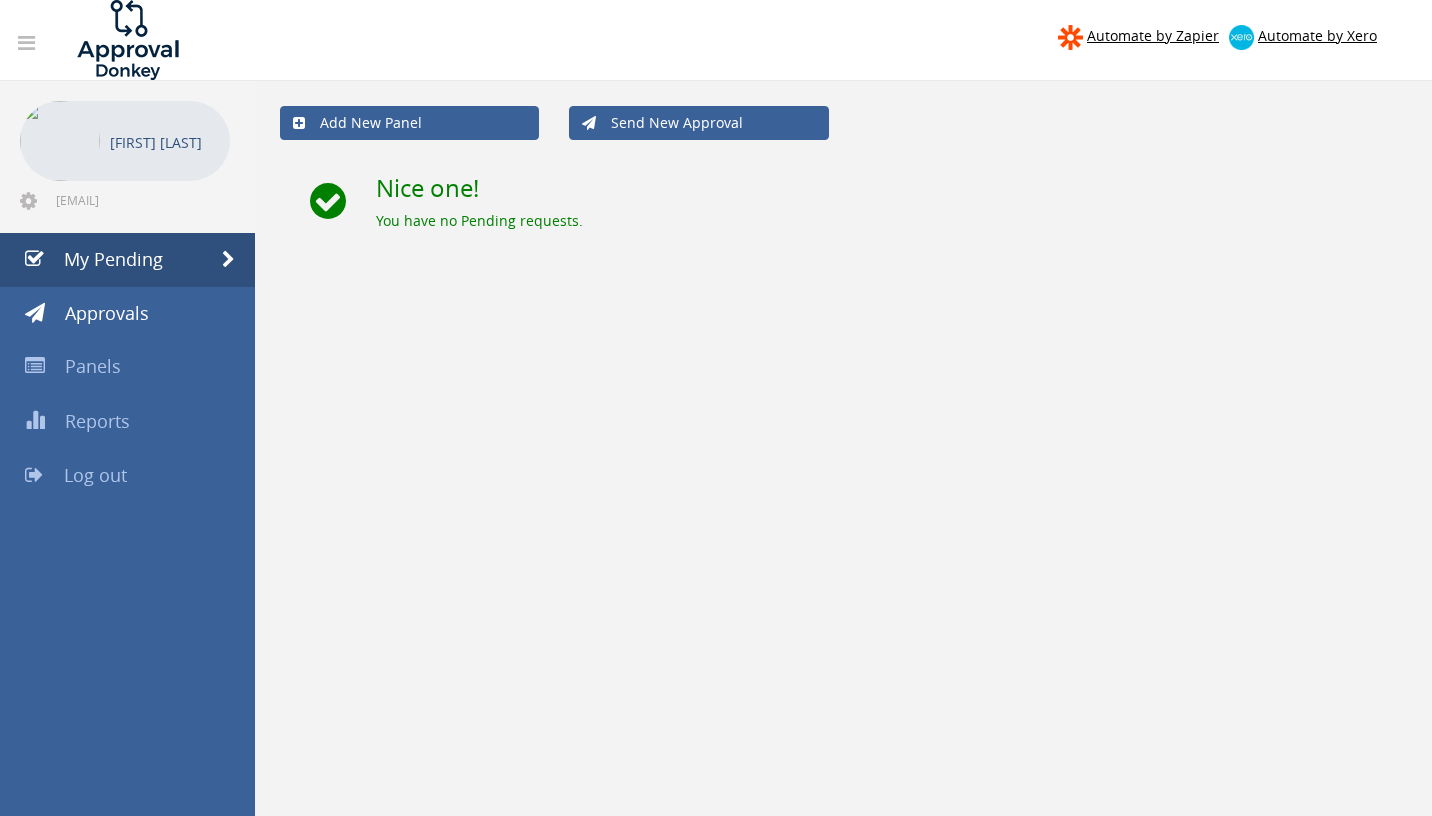 click on "Add New Panel
Send New Approval
Nice one!
You have no Pending requests." at bounding box center [843, 489] 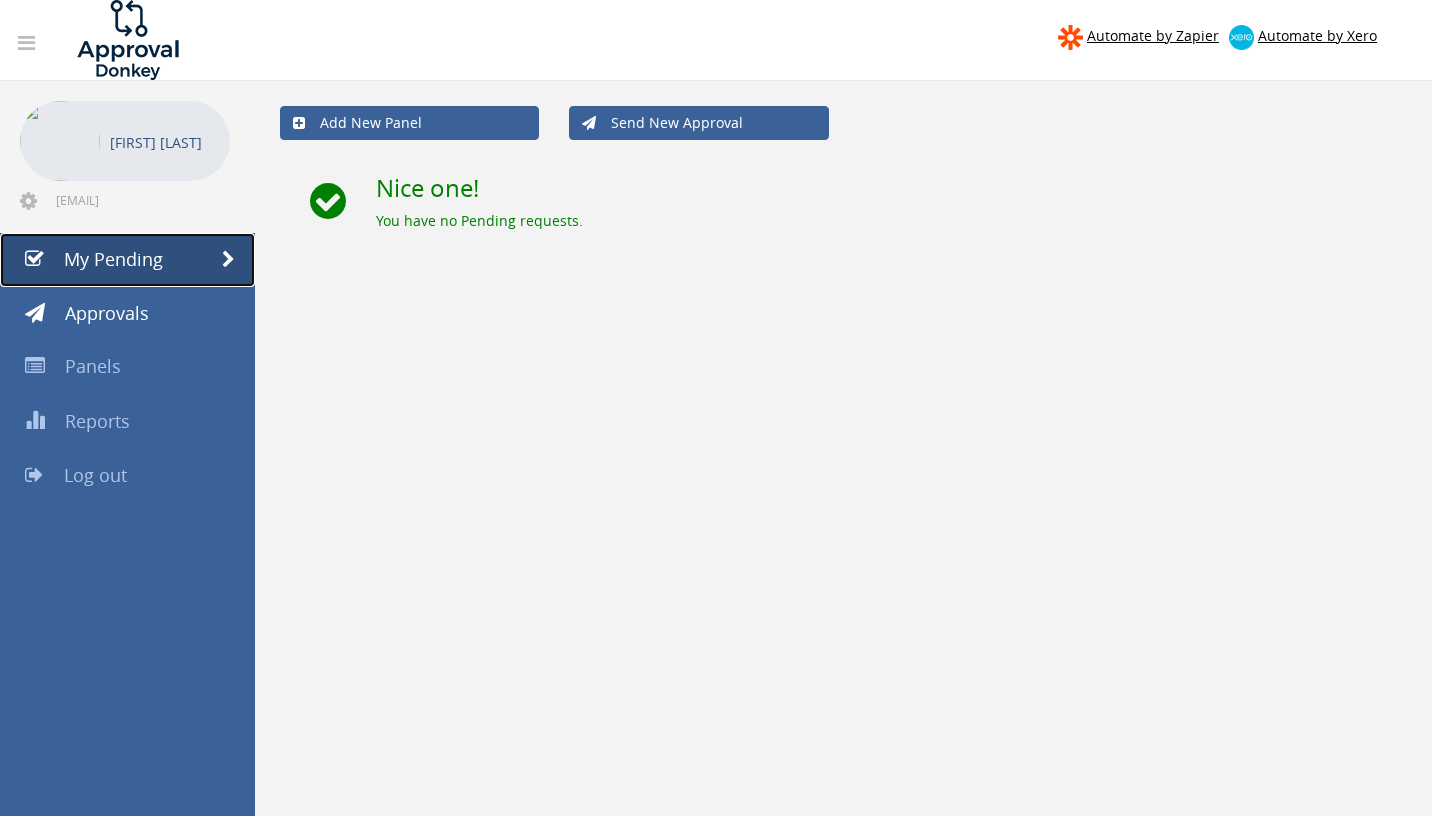 click on "My Pending" at bounding box center (127, 260) 